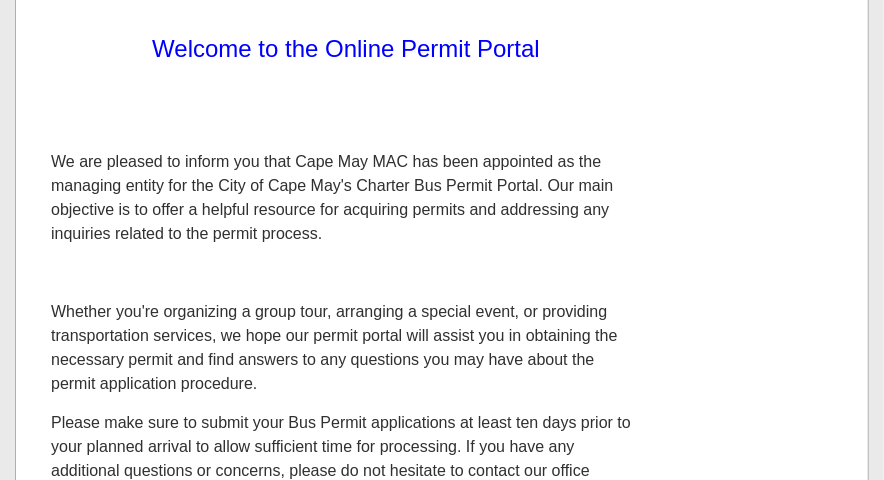 scroll, scrollTop: 0, scrollLeft: 0, axis: both 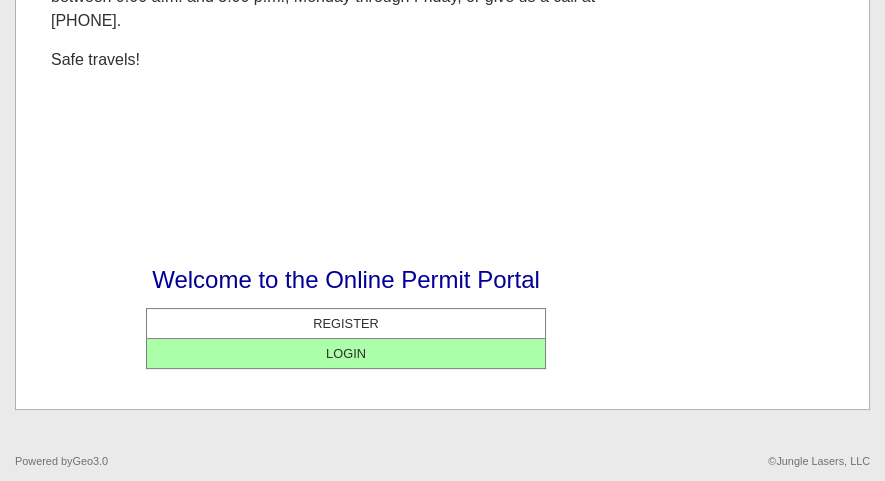 click on "LOGIN" at bounding box center (346, 353) 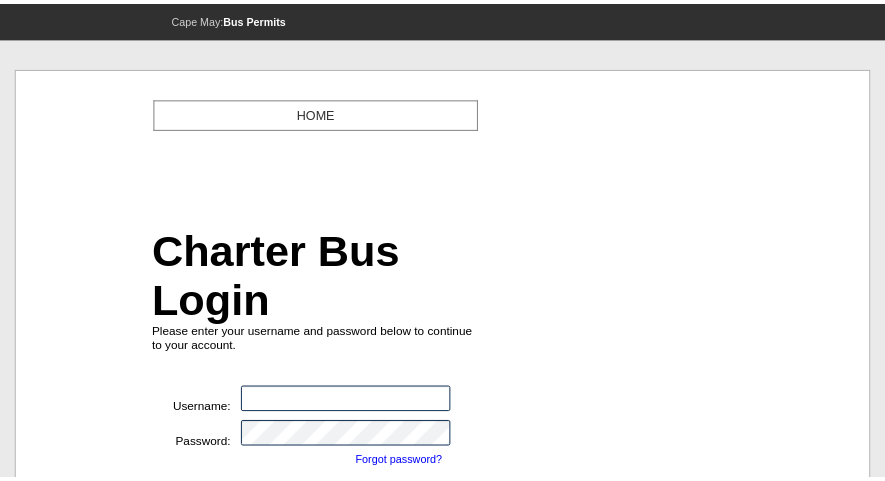 scroll, scrollTop: 0, scrollLeft: 0, axis: both 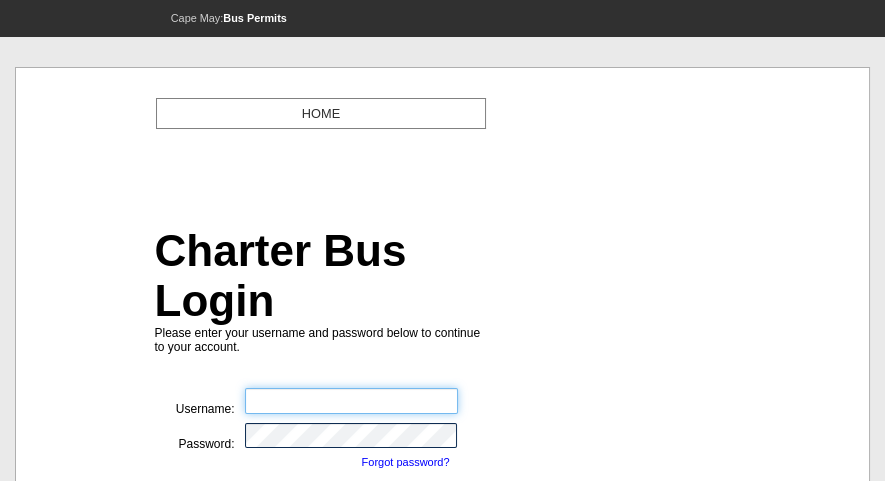 click at bounding box center [351, 401] 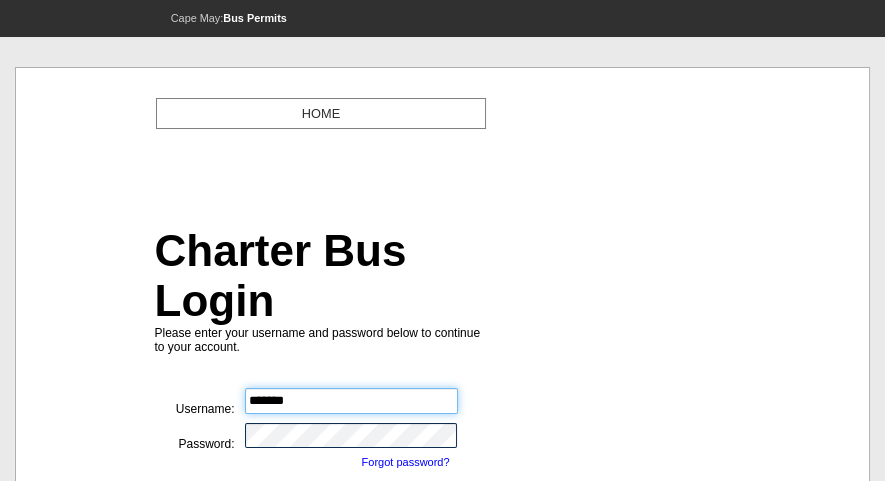 type on "*******" 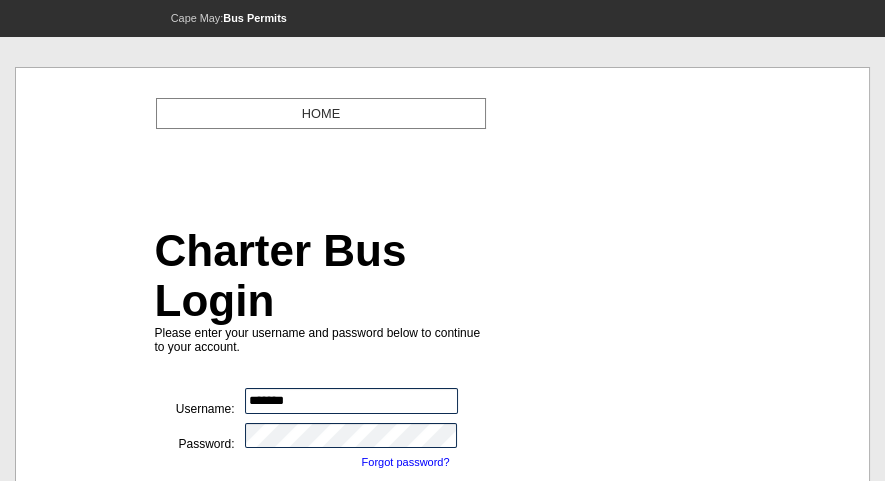 click at bounding box center (296, 504) 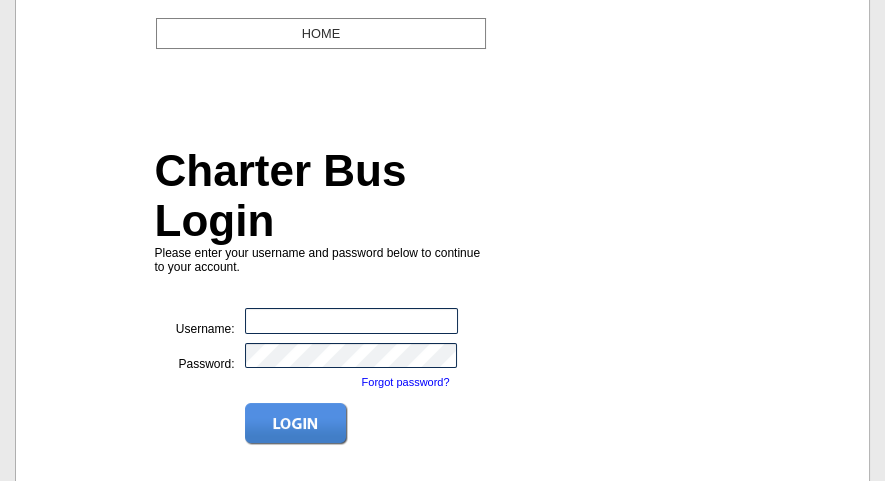 scroll, scrollTop: 157, scrollLeft: 0, axis: vertical 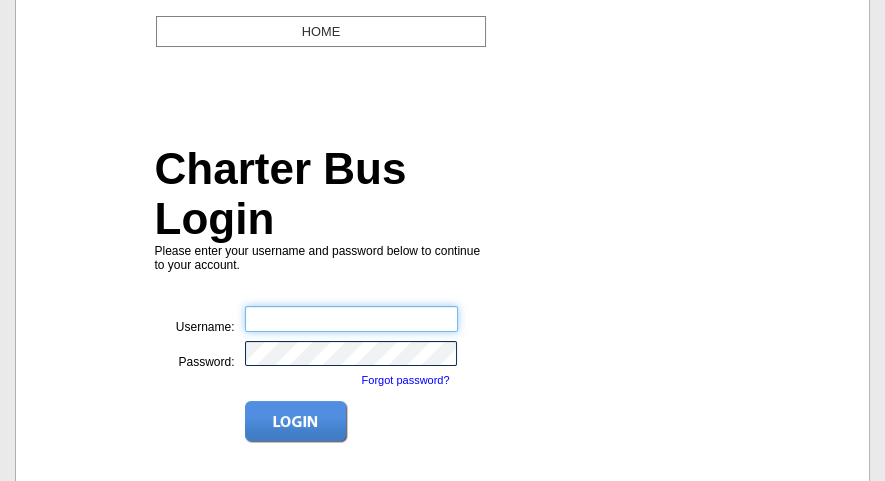 click at bounding box center (351, 319) 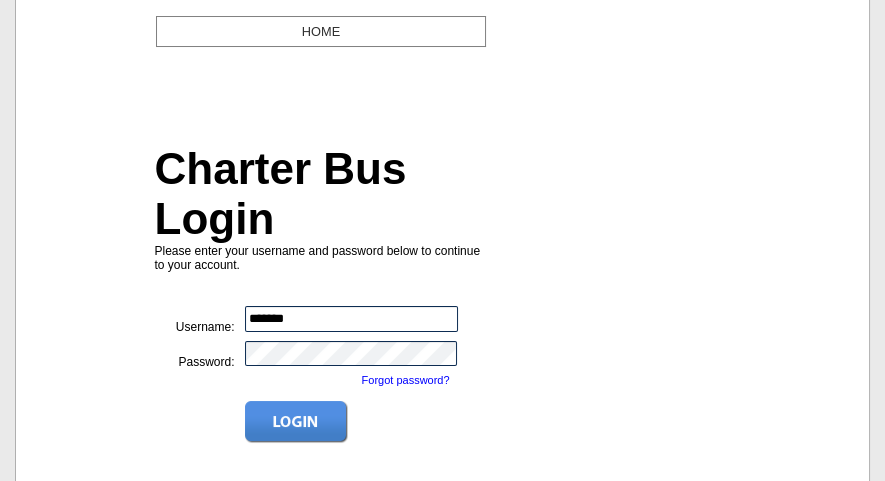 click at bounding box center (296, 422) 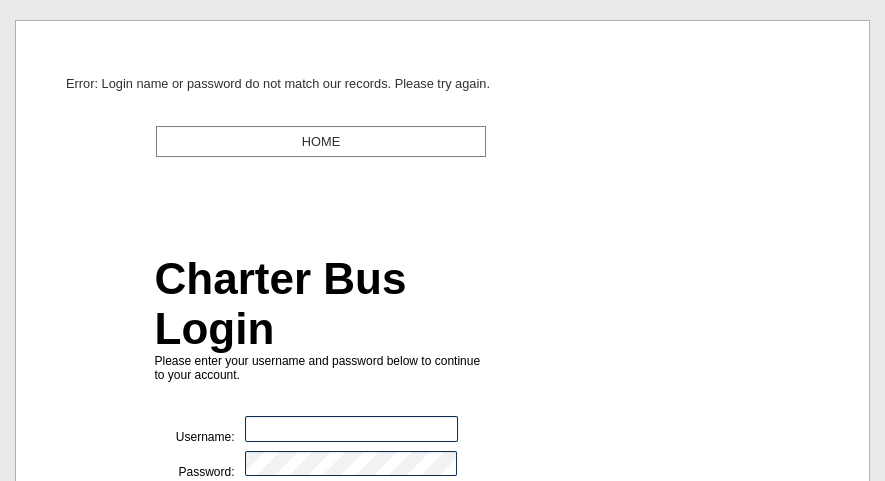 scroll, scrollTop: 96, scrollLeft: 0, axis: vertical 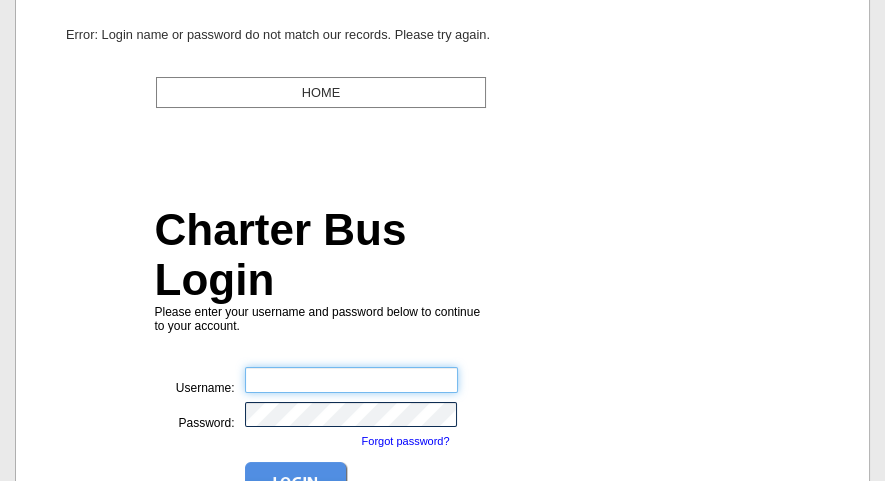 click at bounding box center [351, 380] 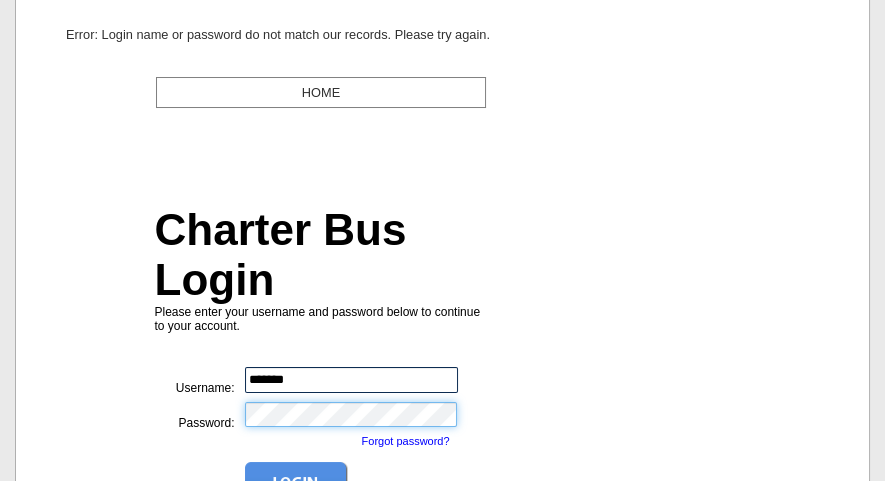 click on "*****" at bounding box center [0, 0] 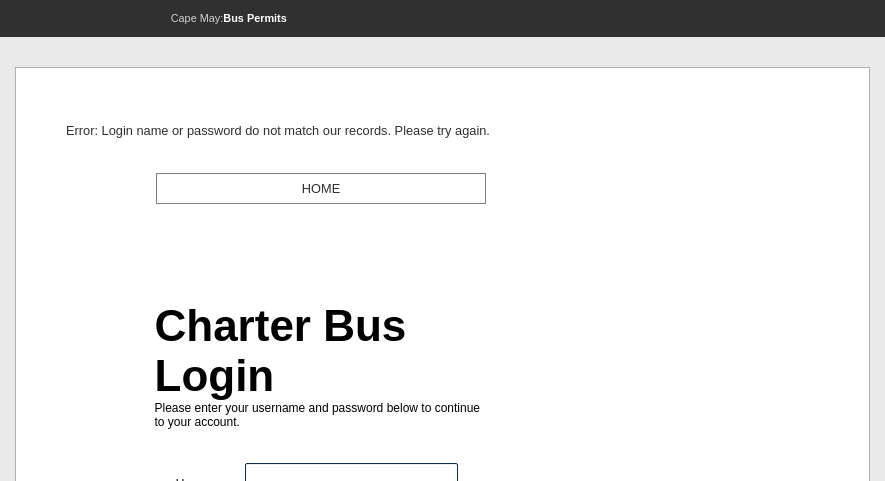 scroll, scrollTop: 0, scrollLeft: 0, axis: both 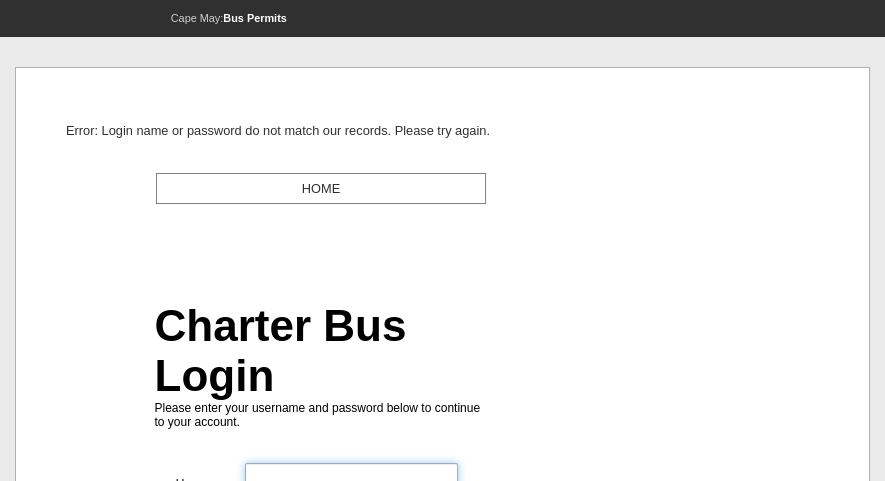 click at bounding box center (351, 476) 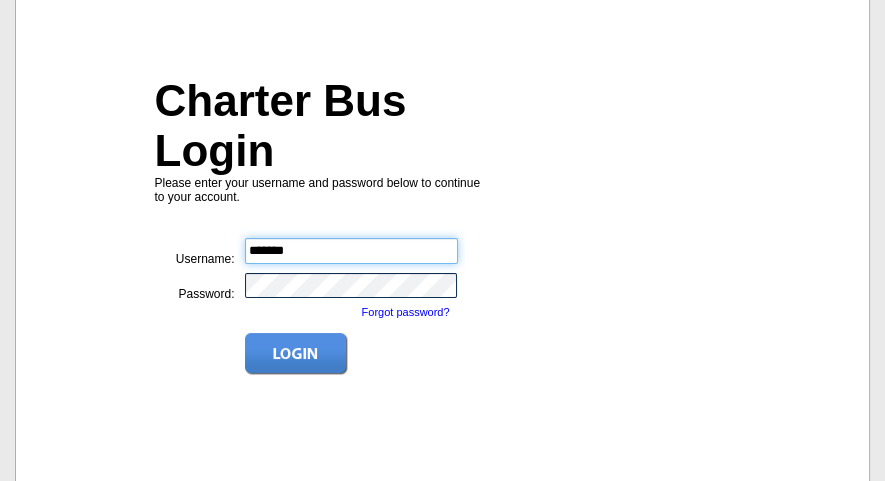 scroll, scrollTop: 227, scrollLeft: 0, axis: vertical 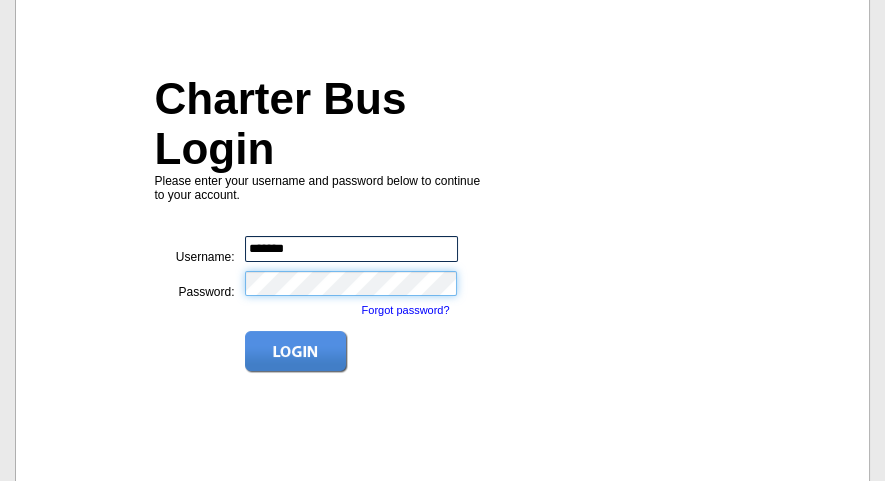 click on "*****" at bounding box center [0, 0] 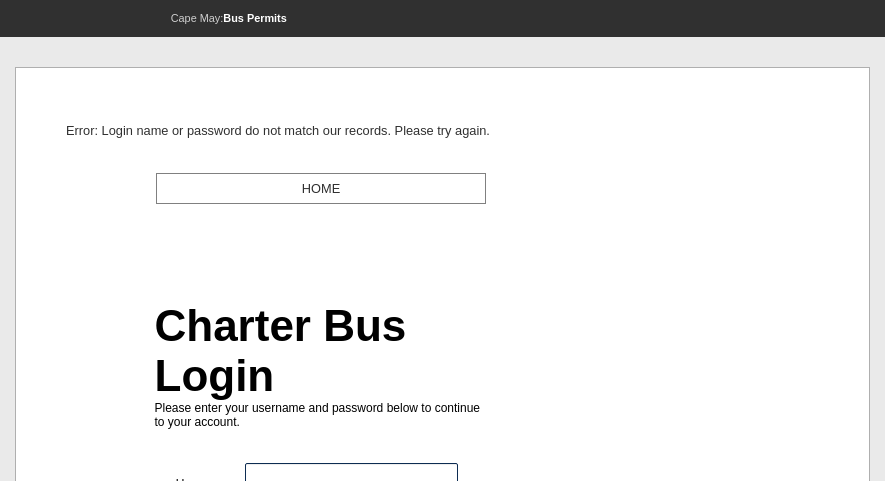 scroll, scrollTop: 0, scrollLeft: 0, axis: both 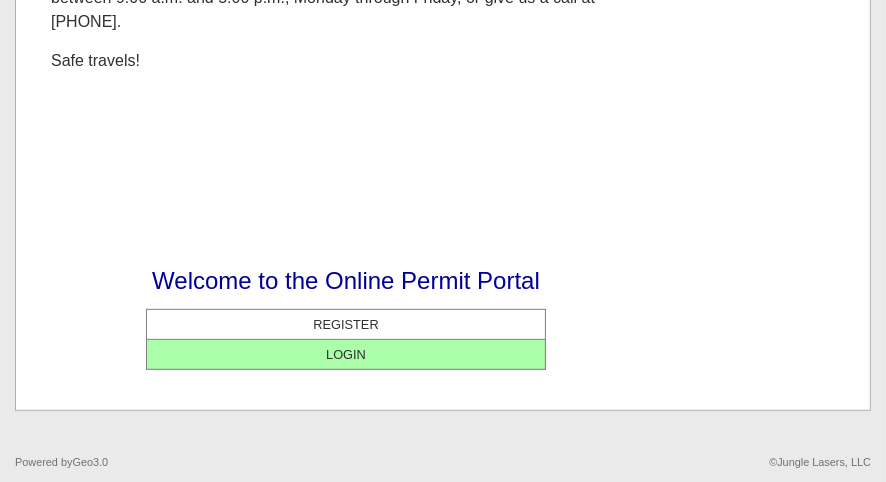 click on "LOGIN" at bounding box center [346, 354] 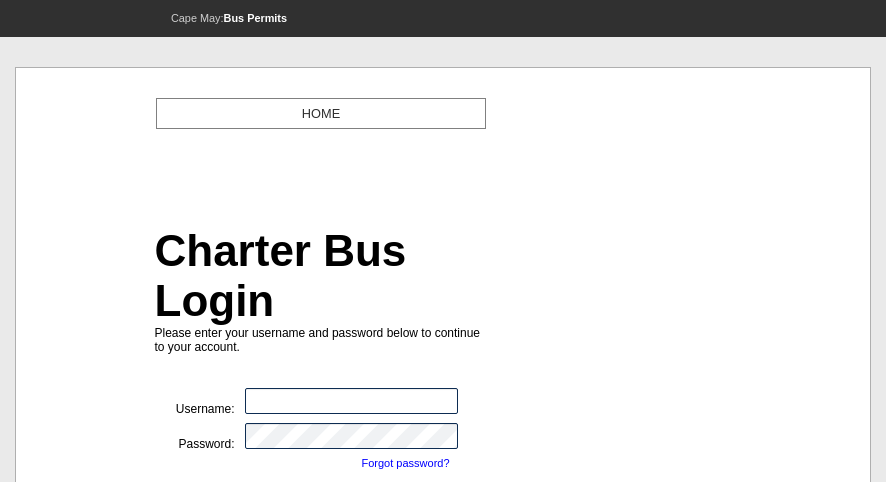 scroll, scrollTop: 0, scrollLeft: 0, axis: both 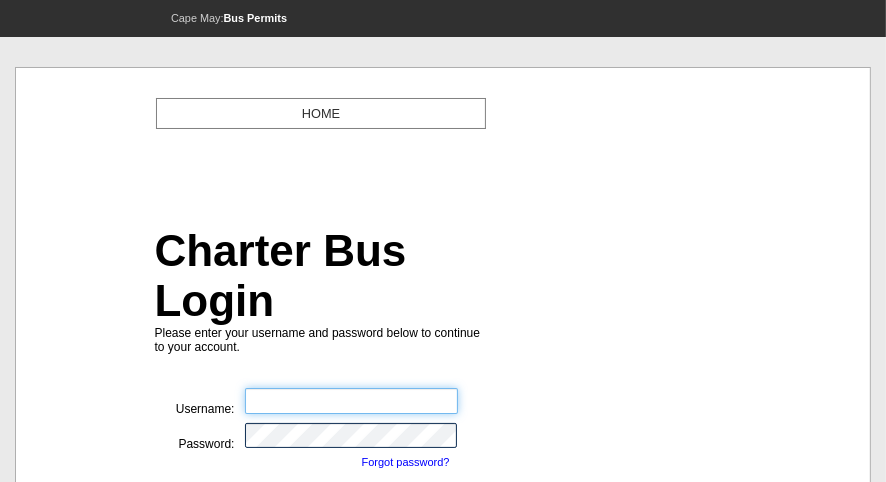 click at bounding box center (351, 401) 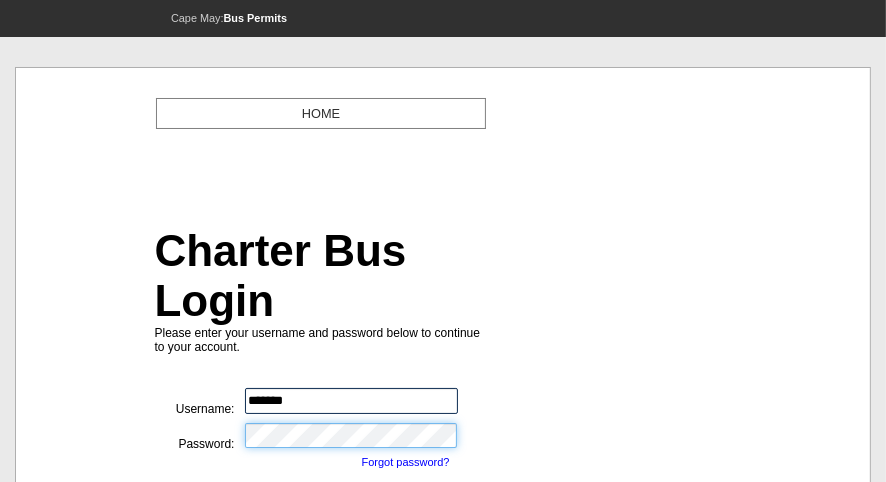 click on "*****" at bounding box center [0, 0] 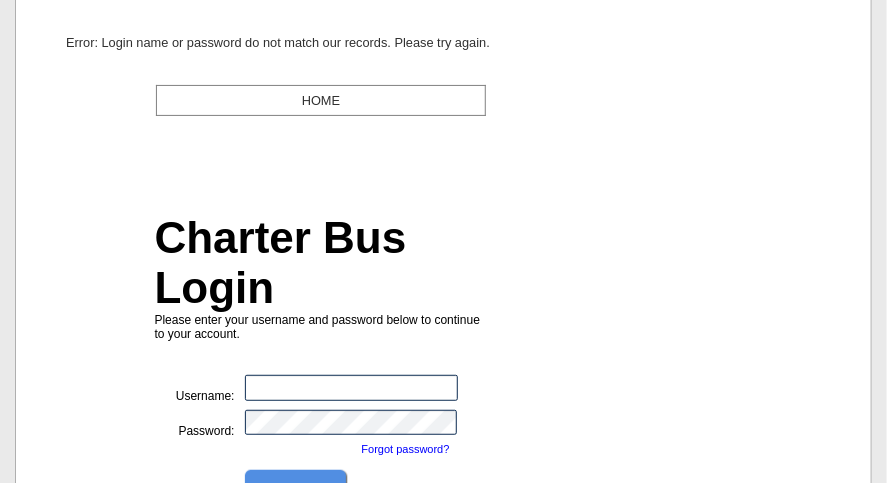 scroll, scrollTop: 89, scrollLeft: 0, axis: vertical 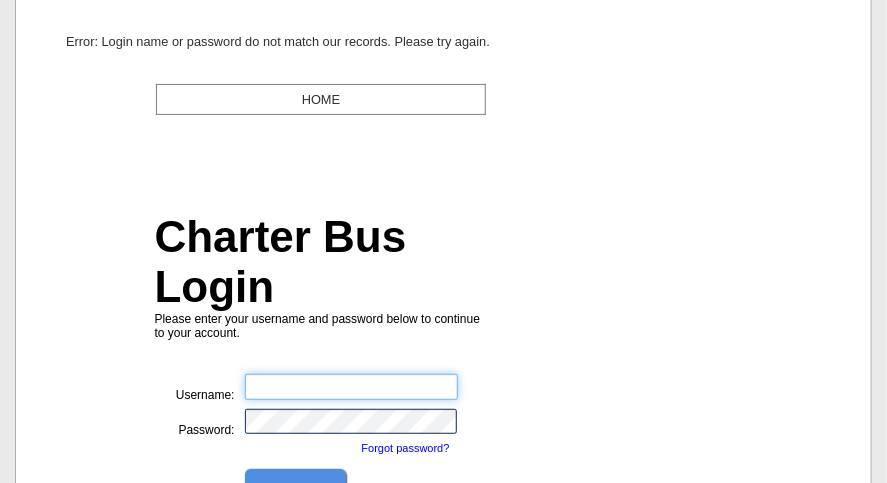 click at bounding box center [351, 387] 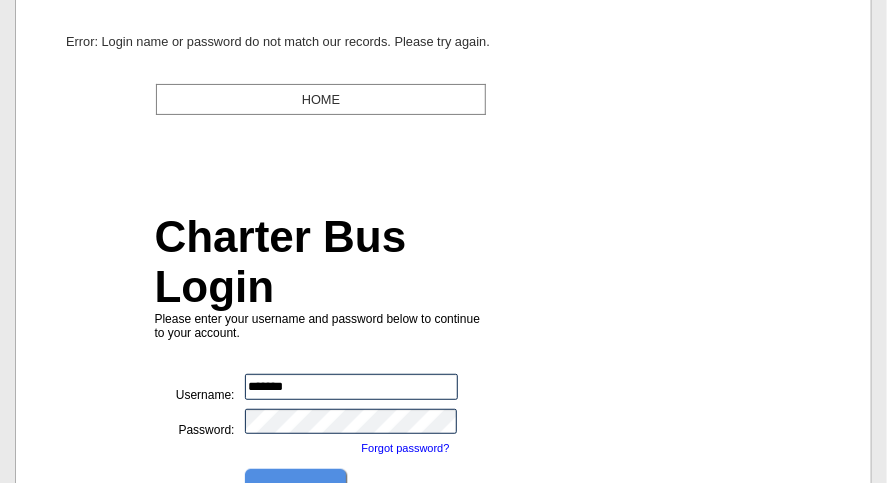 click at bounding box center (296, 490) 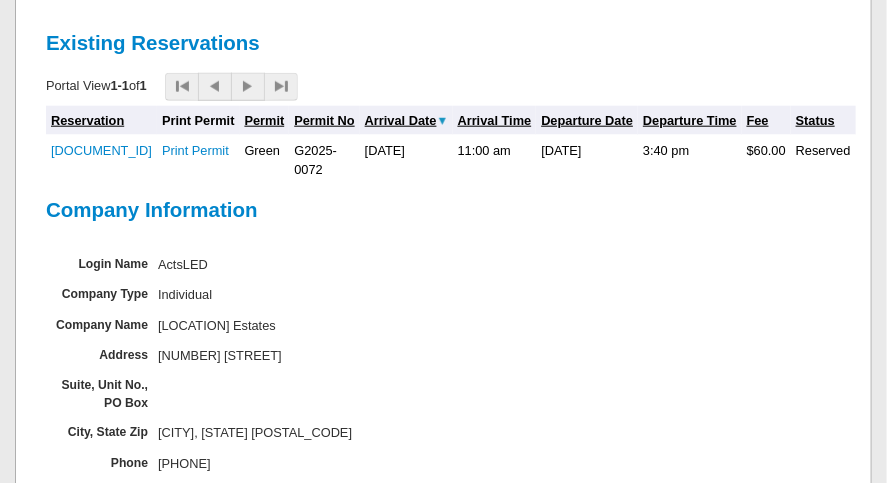 scroll, scrollTop: 519, scrollLeft: 0, axis: vertical 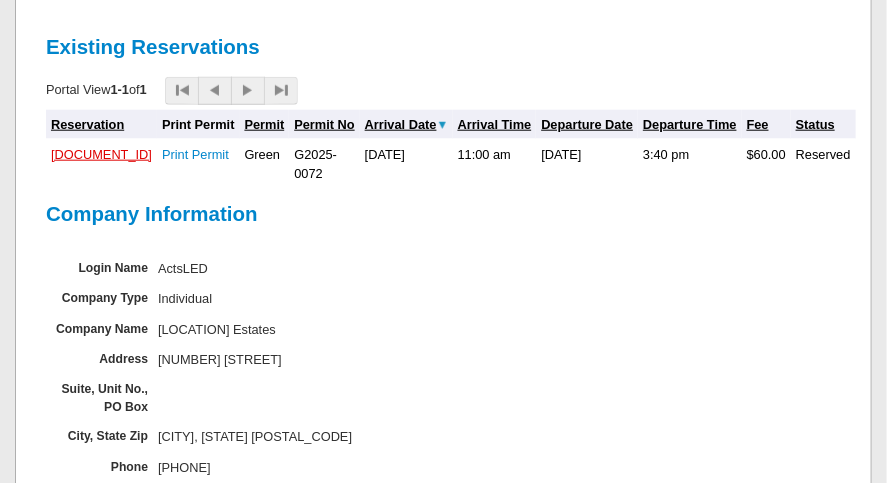 click on "[DOCUMENT_ID]" at bounding box center [101, 154] 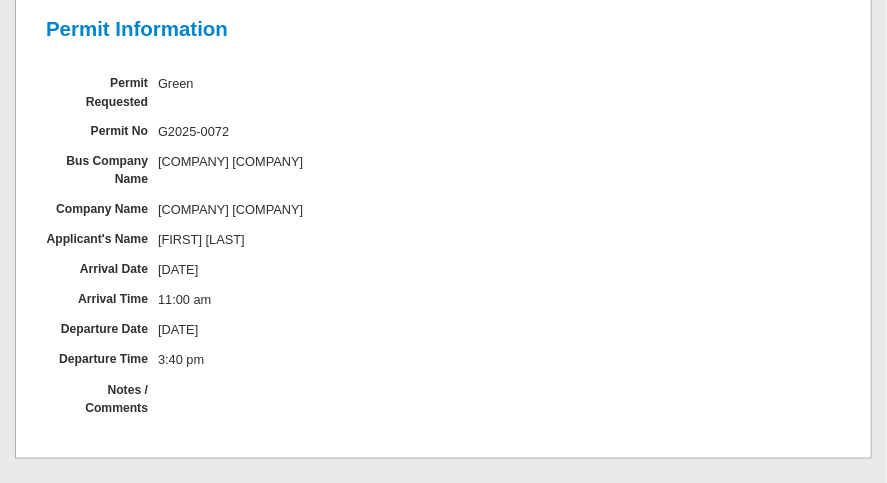 scroll, scrollTop: 0, scrollLeft: 0, axis: both 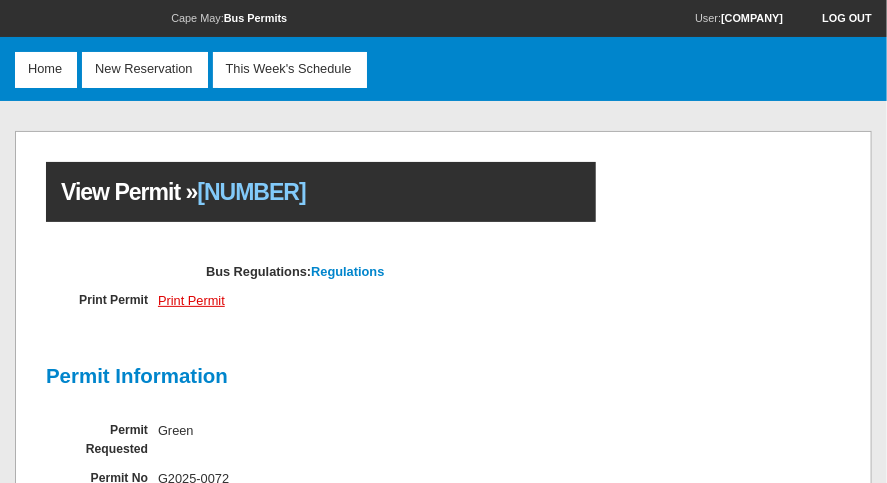 click on "Print Permit" at bounding box center (191, 300) 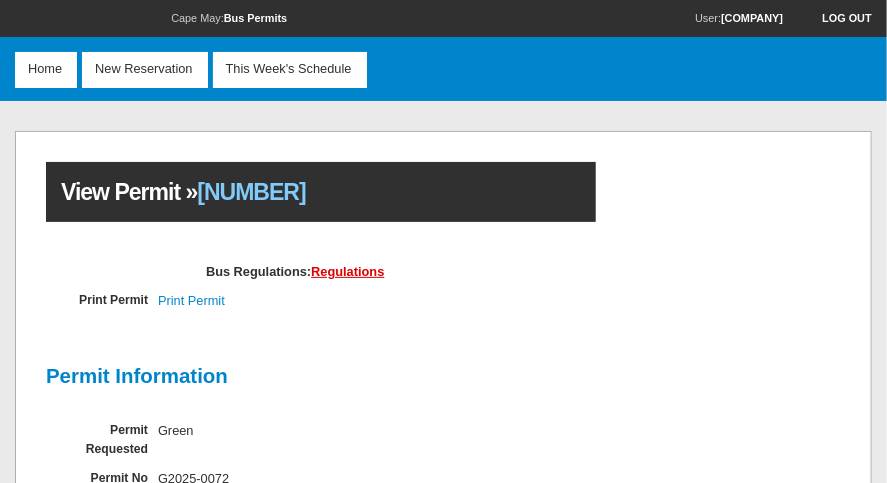 click on "Regulations" at bounding box center (347, 271) 